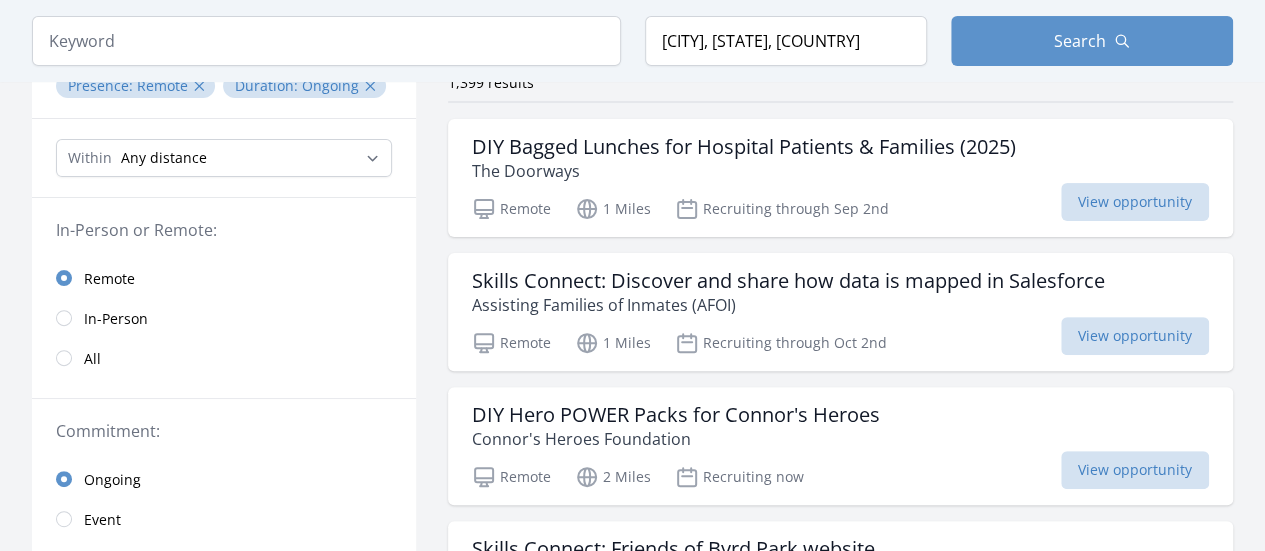 scroll, scrollTop: 200, scrollLeft: 0, axis: vertical 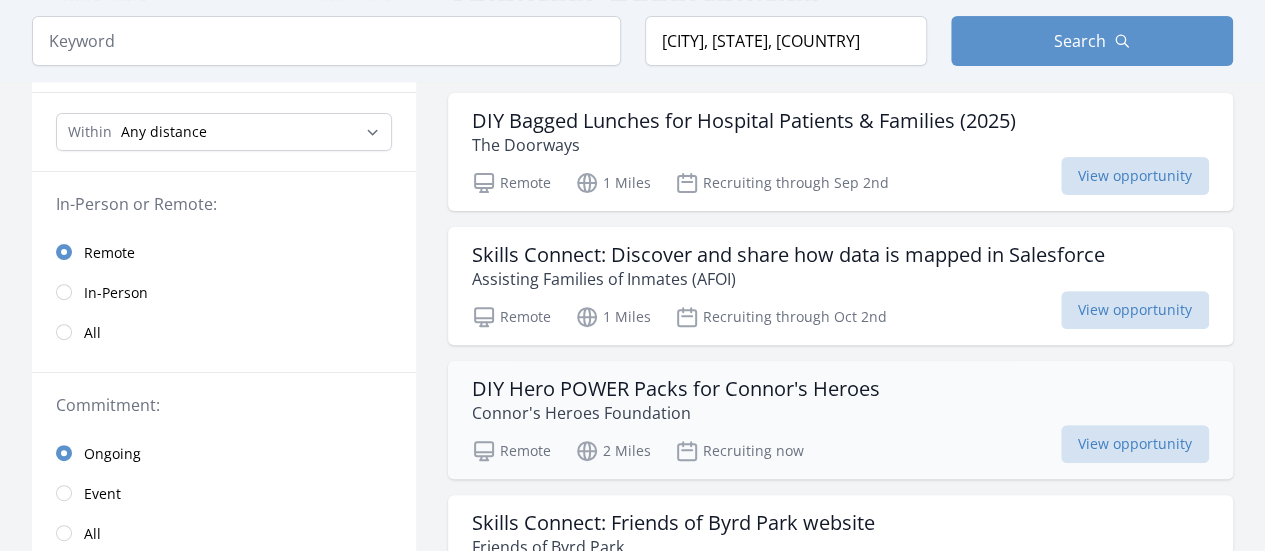 click on "DIY Hero POWER Packs for Connor's Heroes" at bounding box center [676, 389] 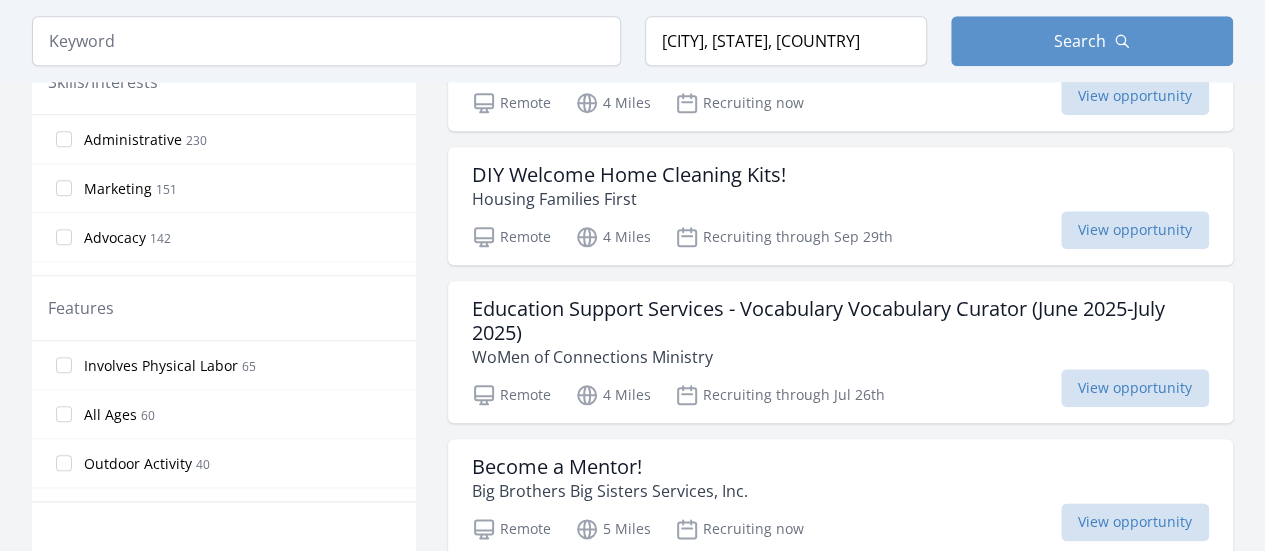 scroll, scrollTop: 1000, scrollLeft: 0, axis: vertical 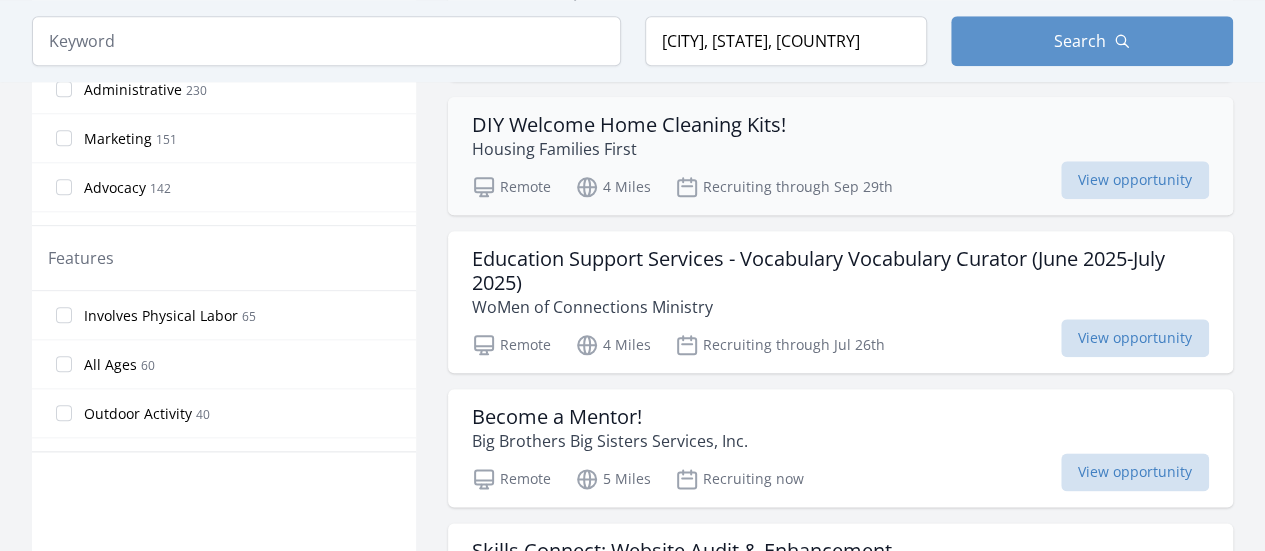 click on "DIY Welcome Home Cleaning Kits!" at bounding box center (629, 125) 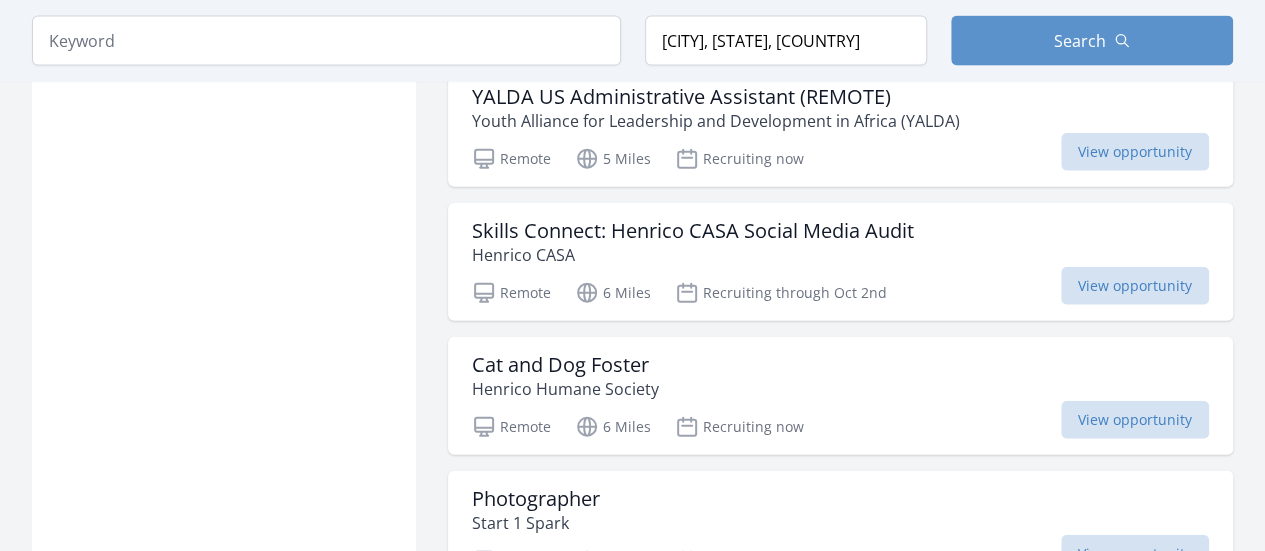 scroll, scrollTop: 2300, scrollLeft: 0, axis: vertical 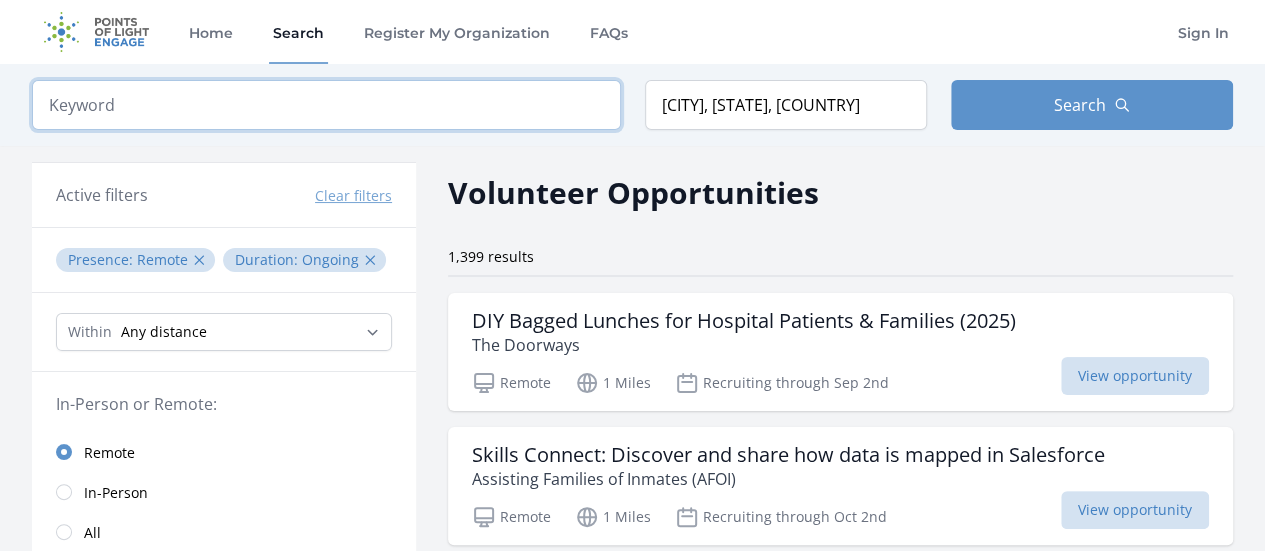 click at bounding box center (326, 105) 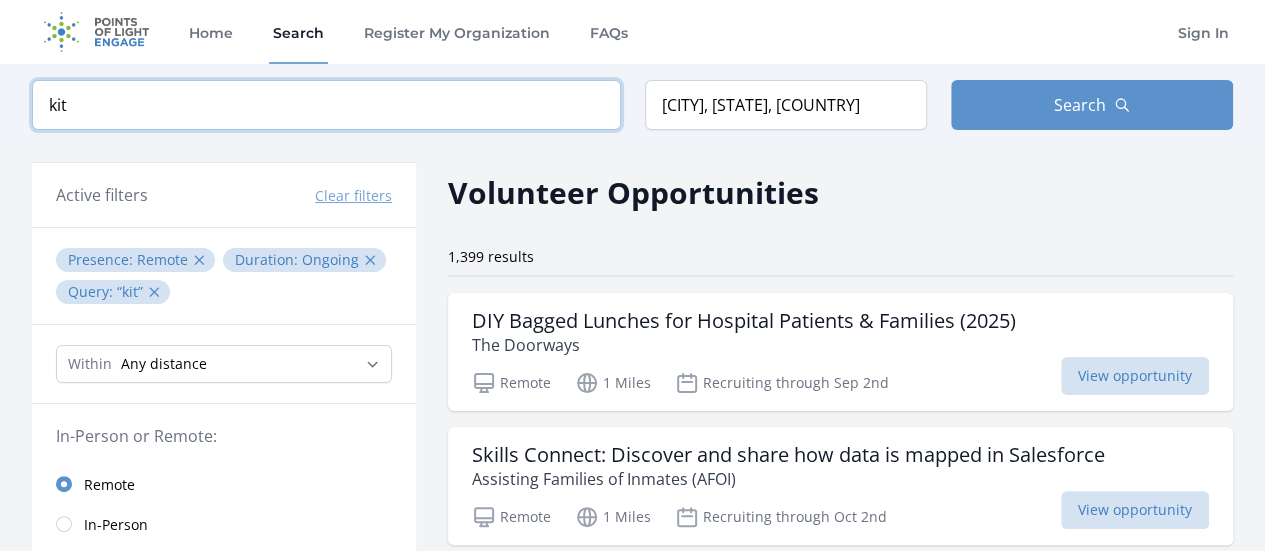 click at bounding box center (0, 0) 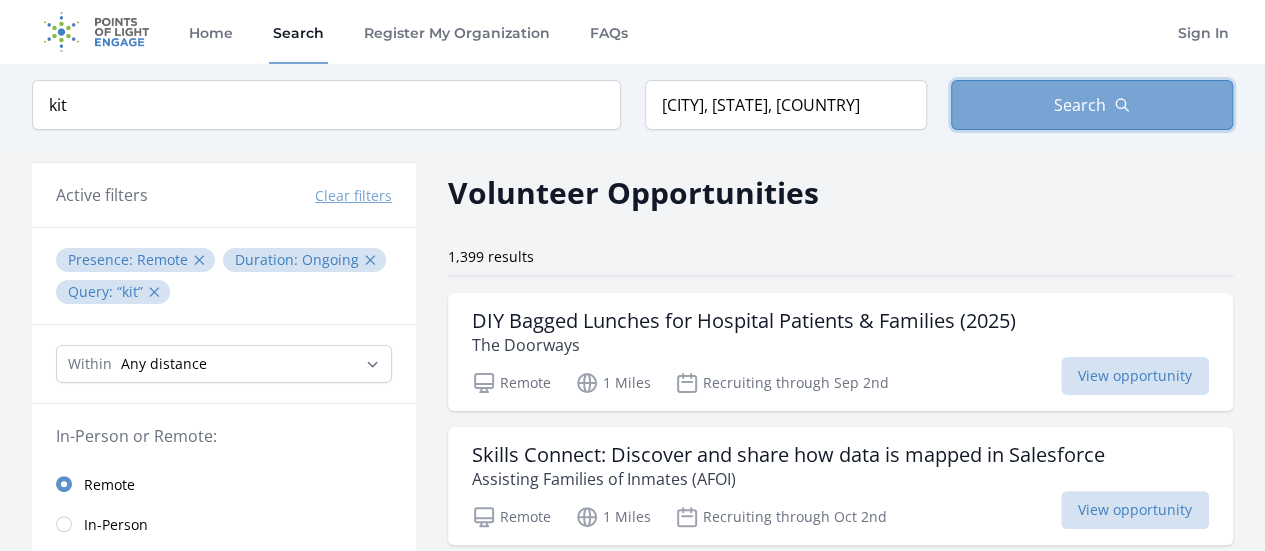click on "Search" at bounding box center [1080, 105] 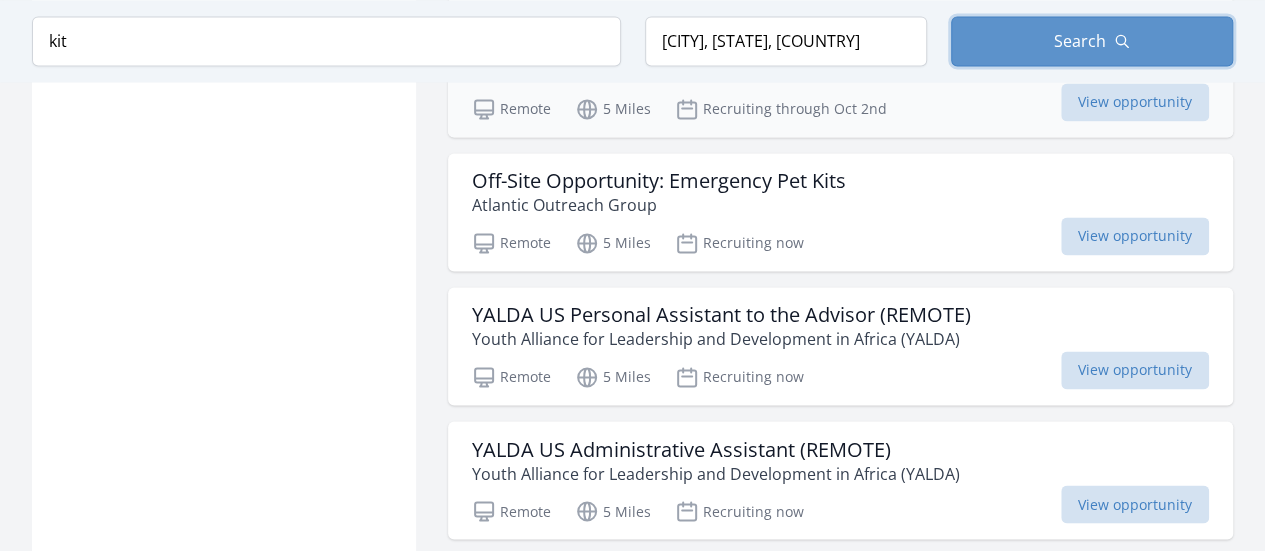 scroll, scrollTop: 1500, scrollLeft: 0, axis: vertical 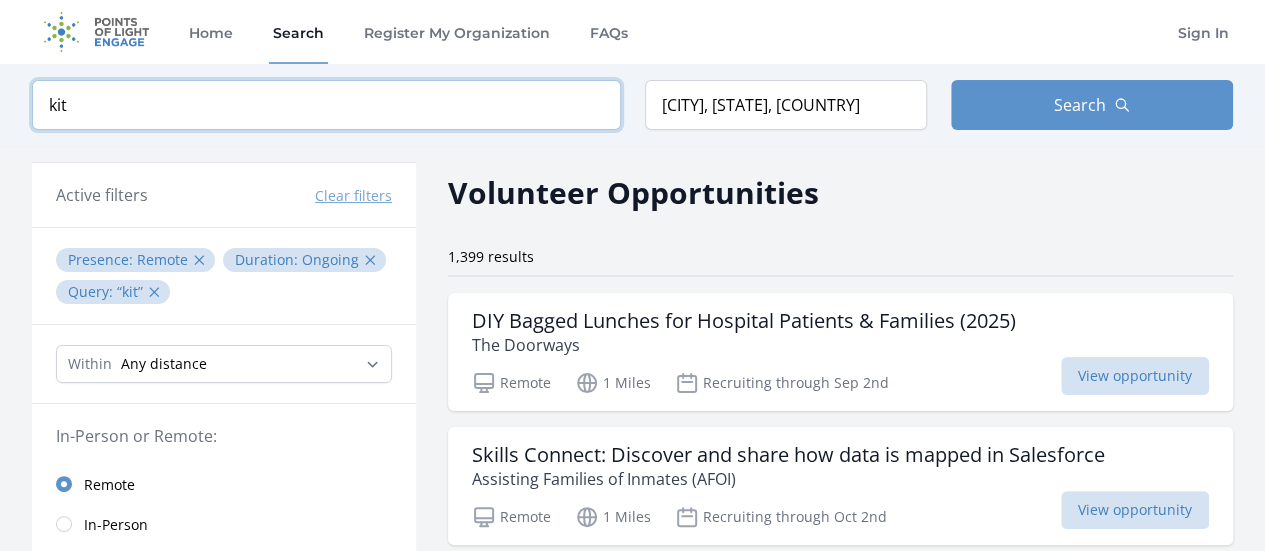 drag, startPoint x: 288, startPoint y: 101, endPoint x: 14, endPoint y: 85, distance: 274.46677 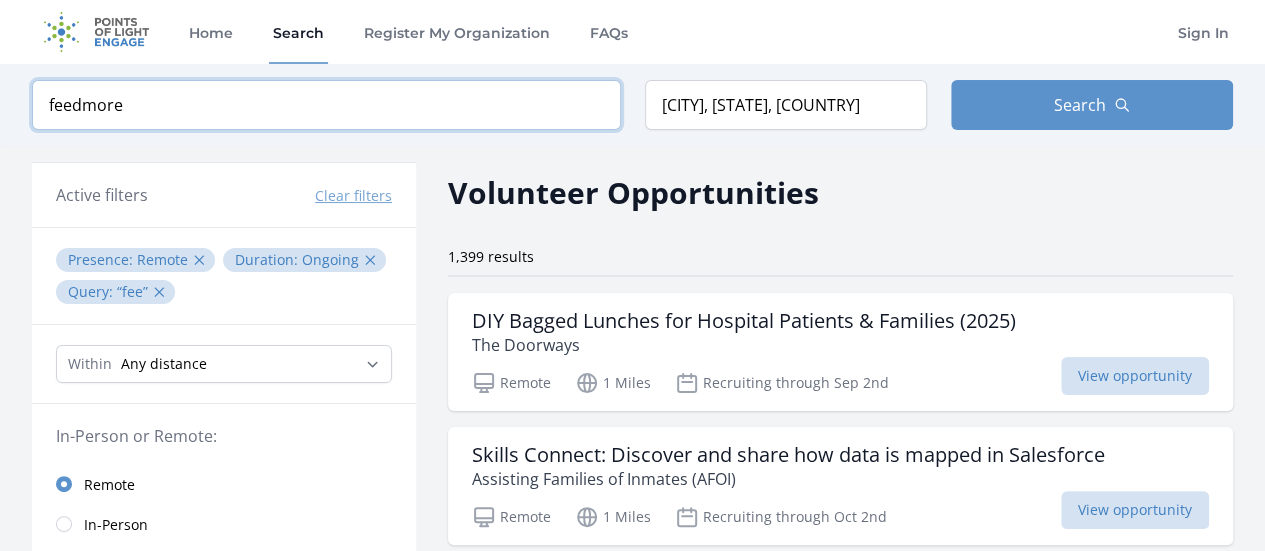 type on "feedmore" 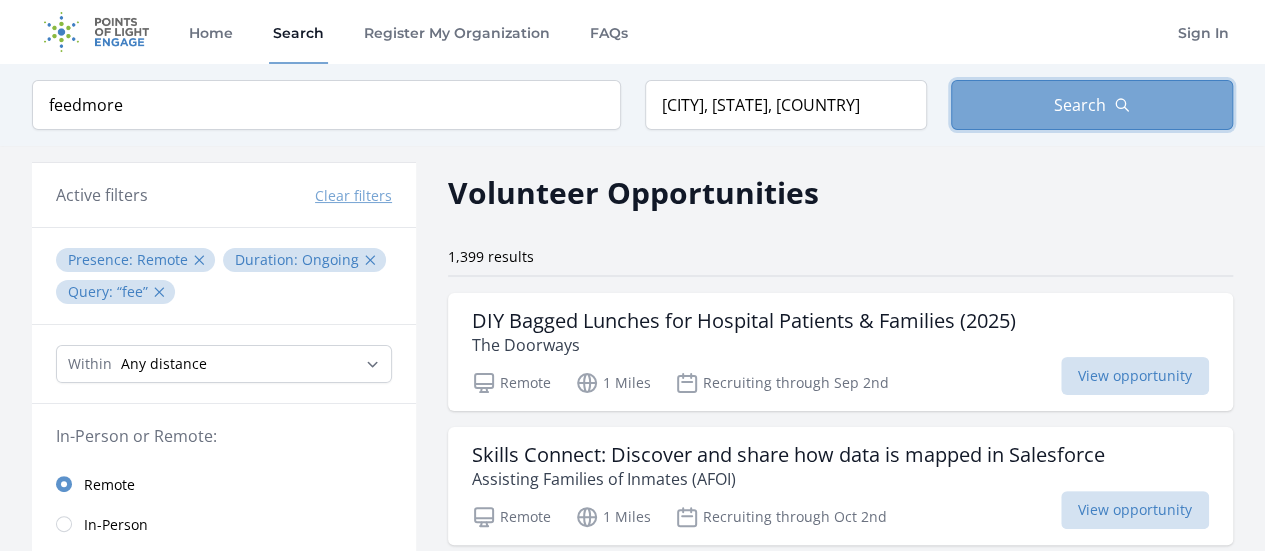 click on "Search" at bounding box center (1092, 105) 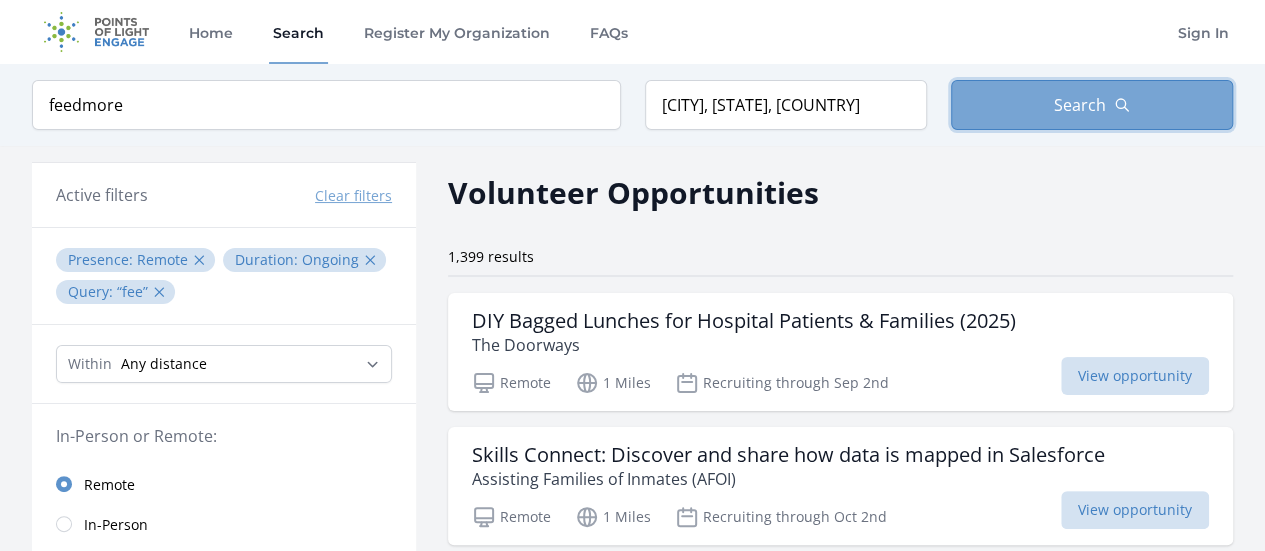 click on "Search" at bounding box center (1080, 105) 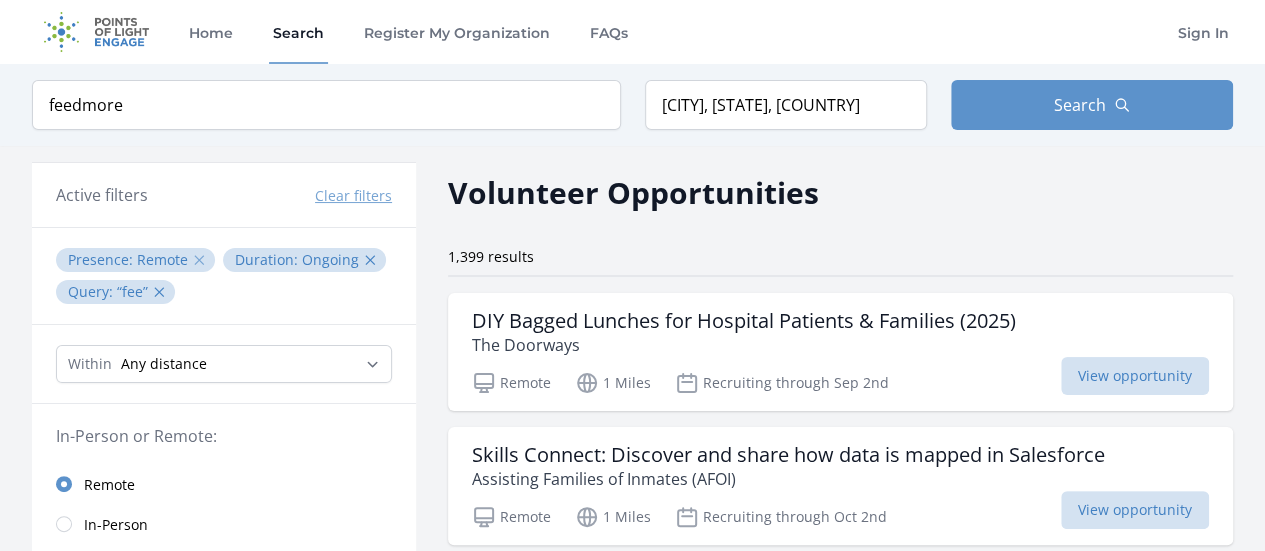 click on "✕" at bounding box center [199, 260] 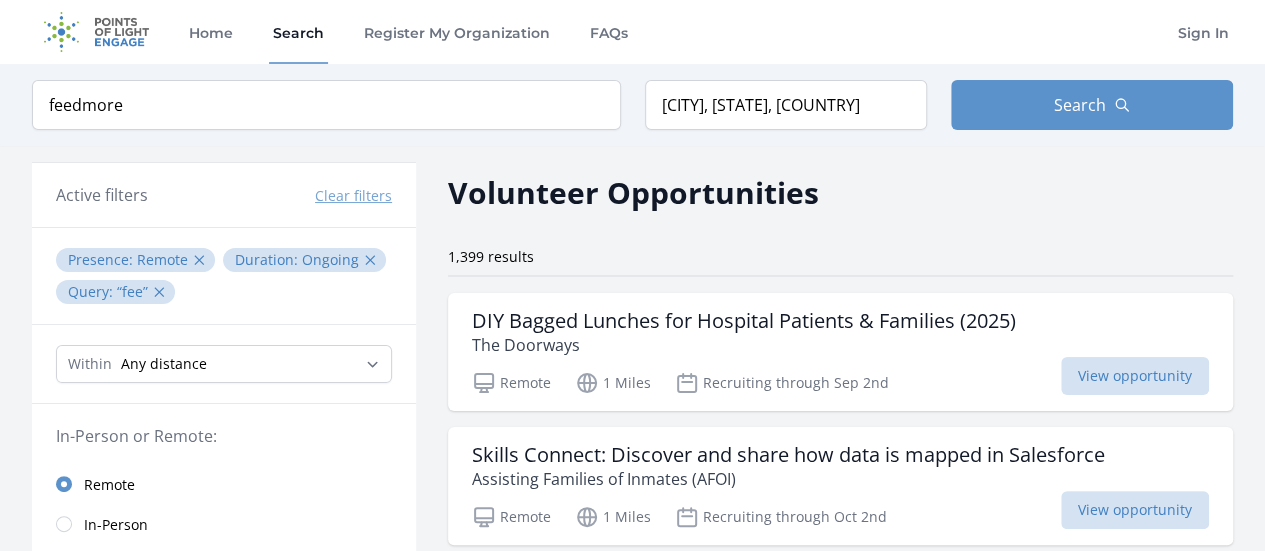 click on "Clear filters" at bounding box center [353, 196] 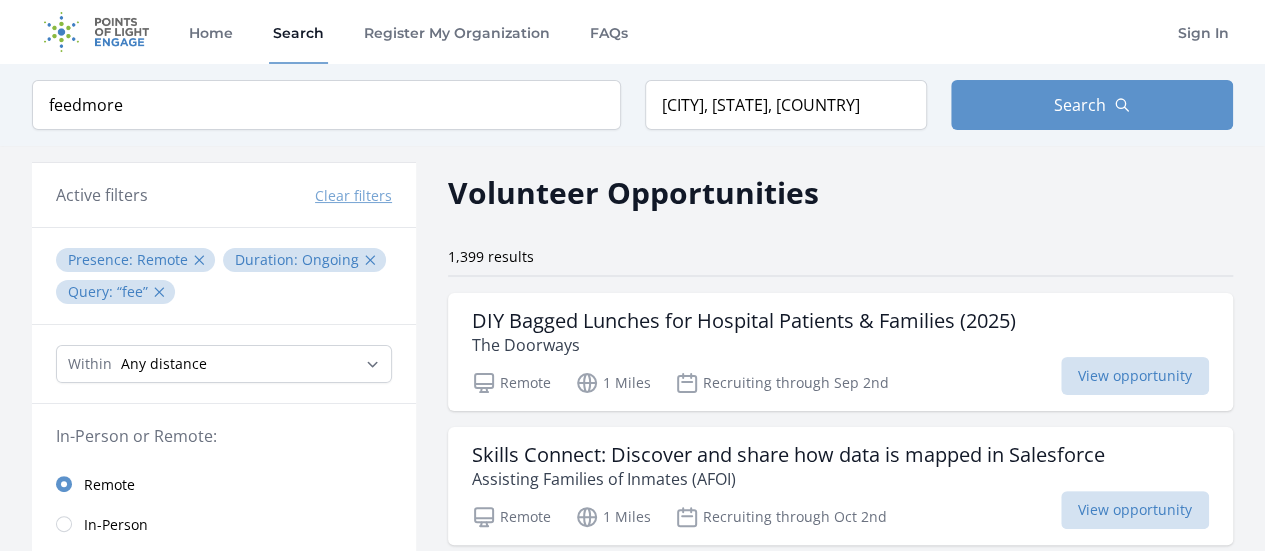 click on "Clear filters" at bounding box center (353, 196) 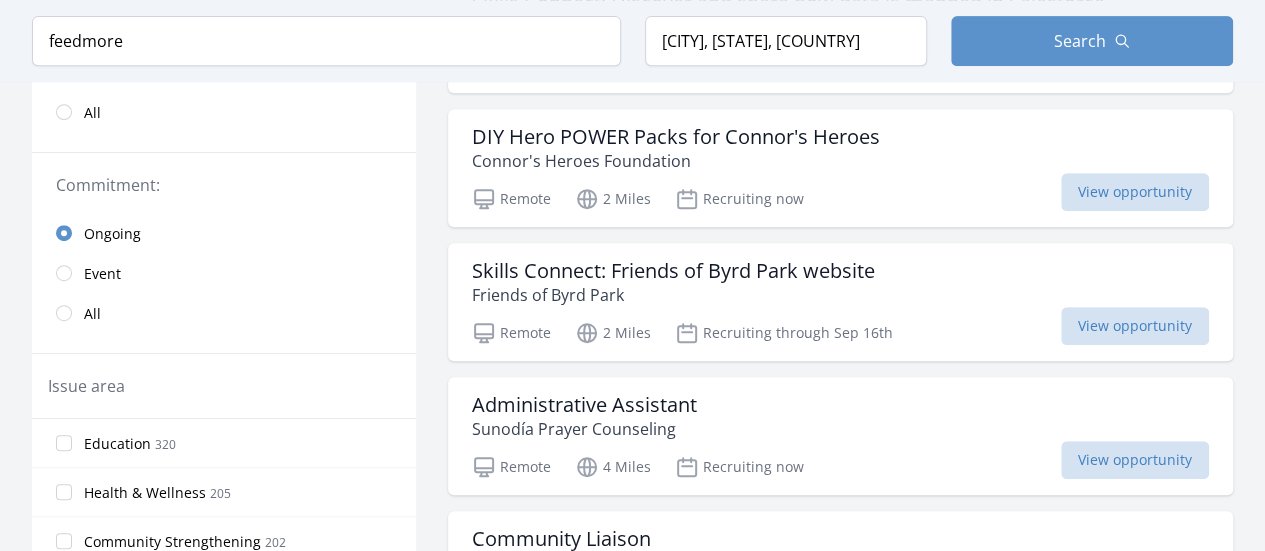 scroll, scrollTop: 0, scrollLeft: 0, axis: both 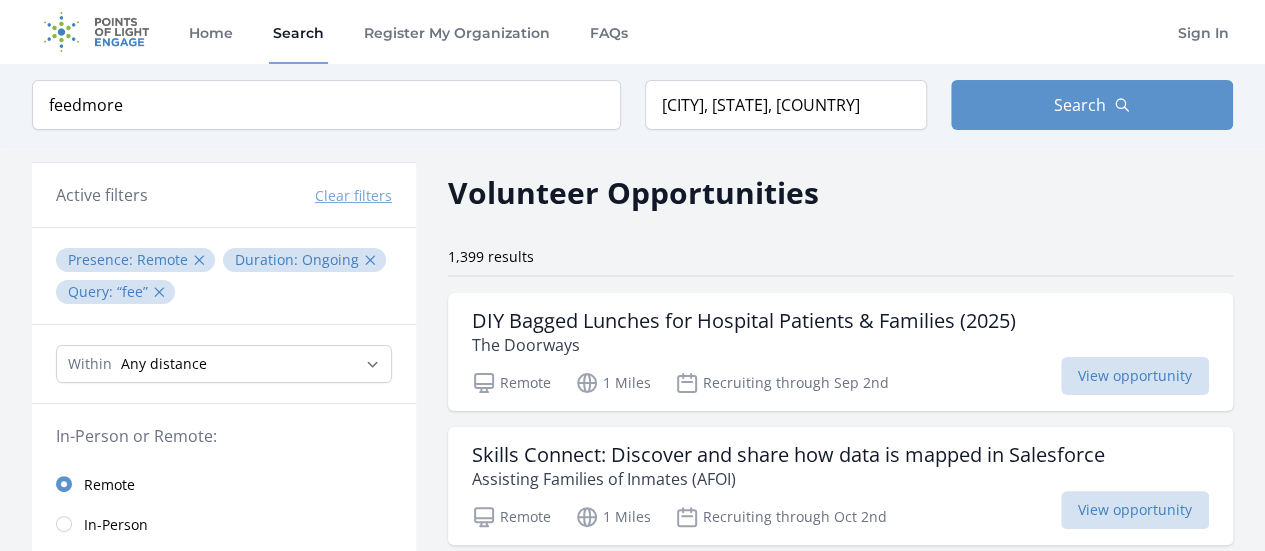 click on "Clear filters" at bounding box center [353, 196] 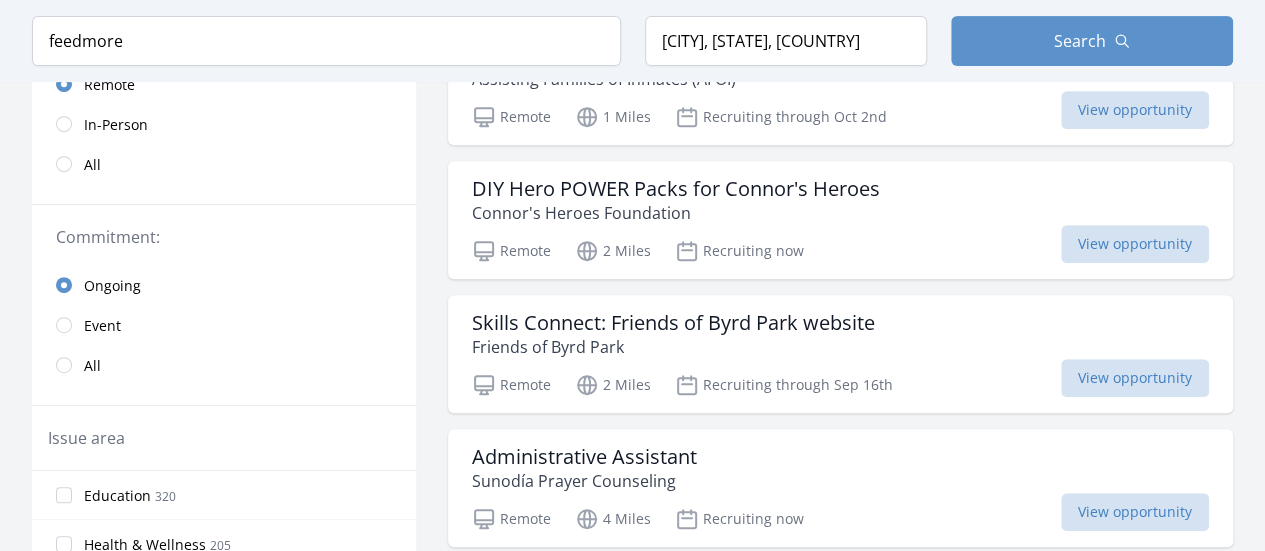 scroll, scrollTop: 0, scrollLeft: 0, axis: both 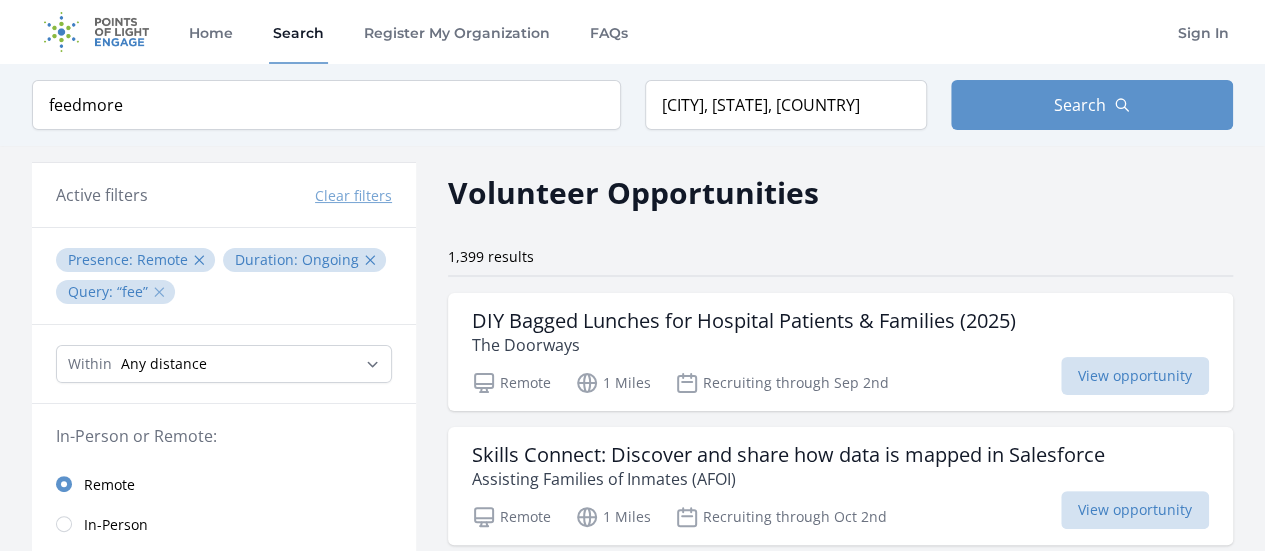 click on "✕" at bounding box center (159, 292) 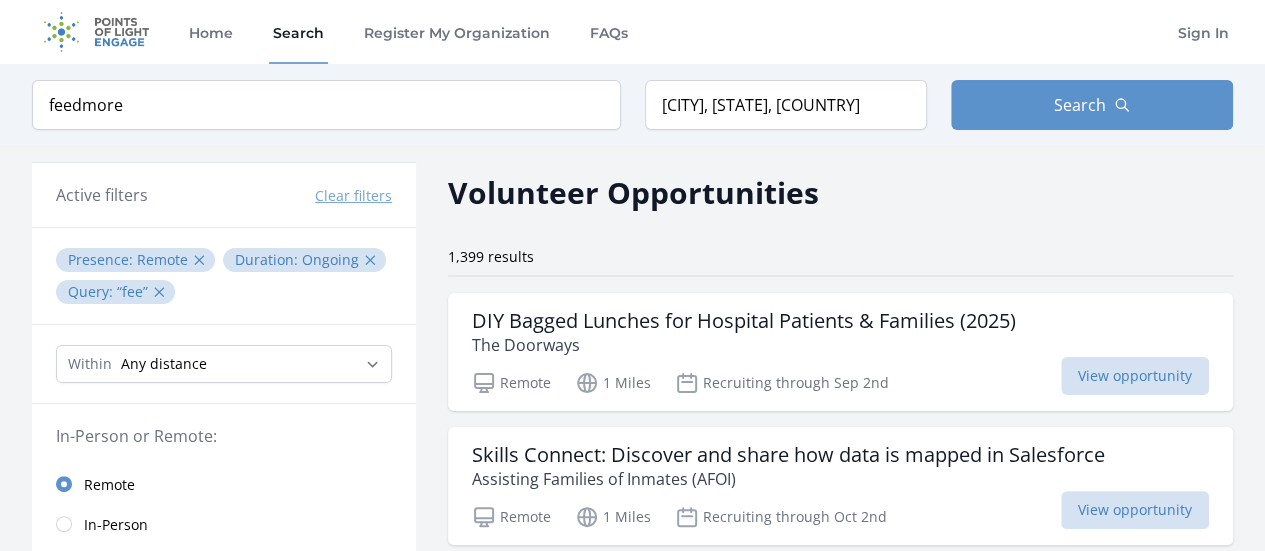 click on "Clear filters" at bounding box center [353, 196] 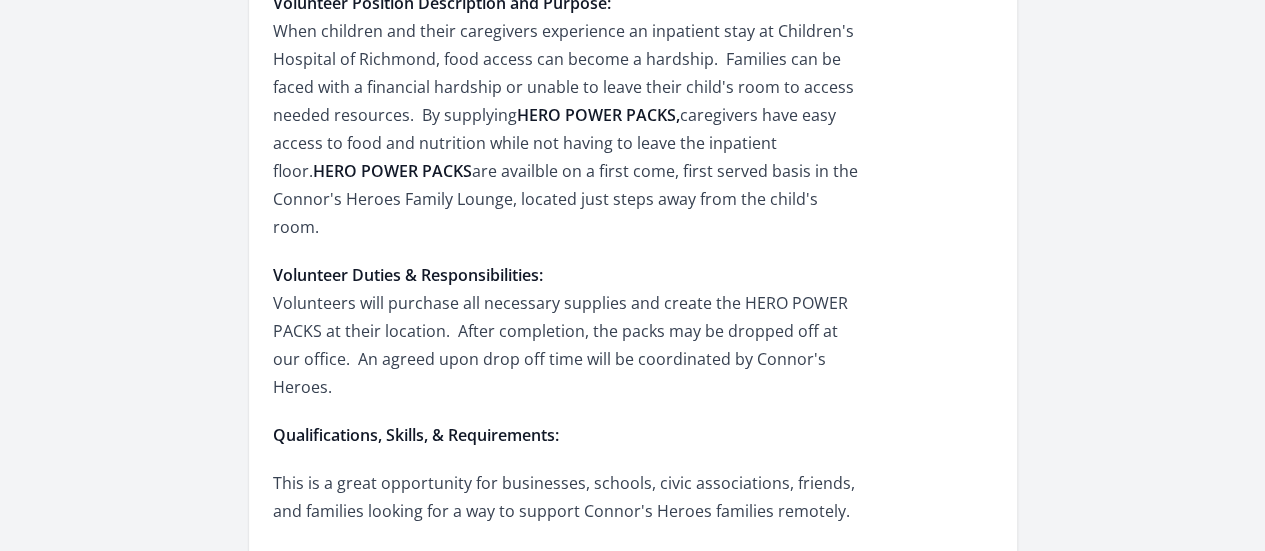 scroll, scrollTop: 900, scrollLeft: 0, axis: vertical 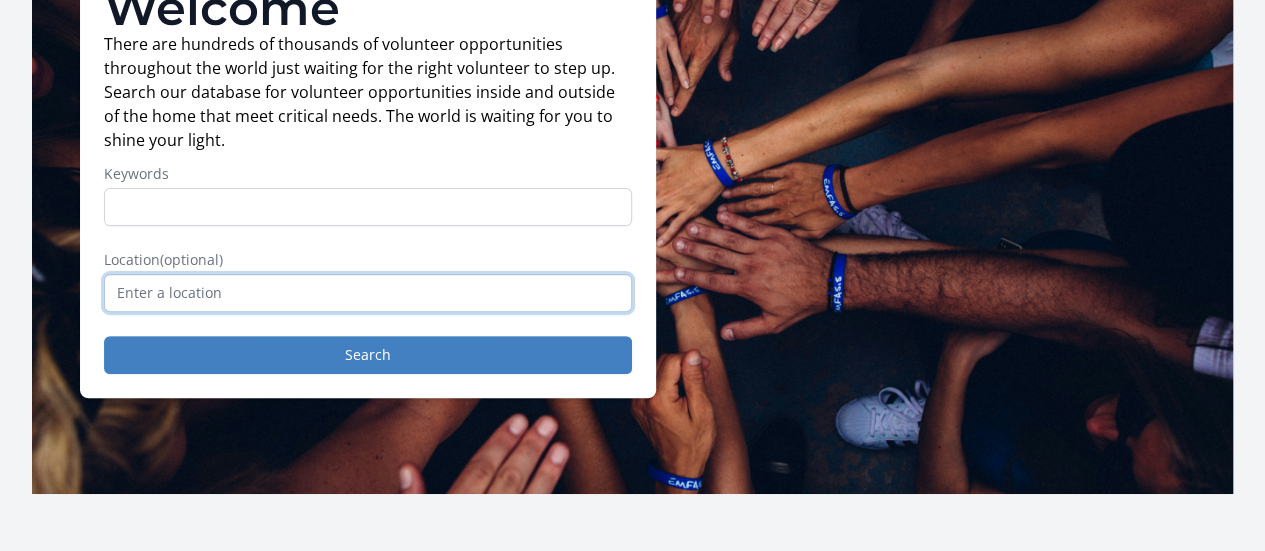 click at bounding box center [368, 293] 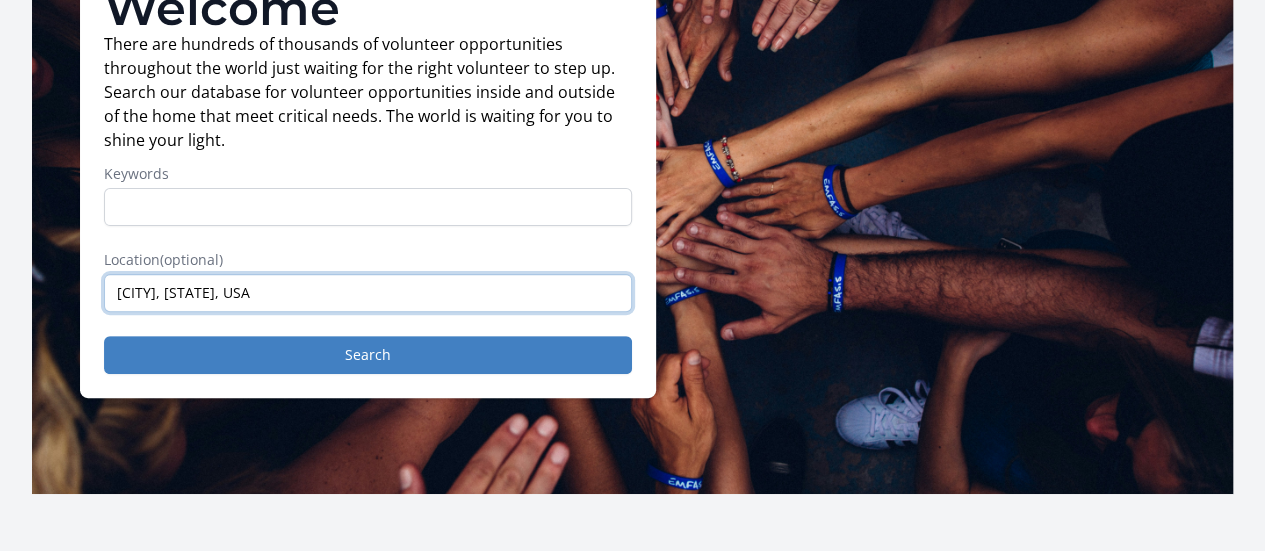type on "[CITY], [STATE], USA" 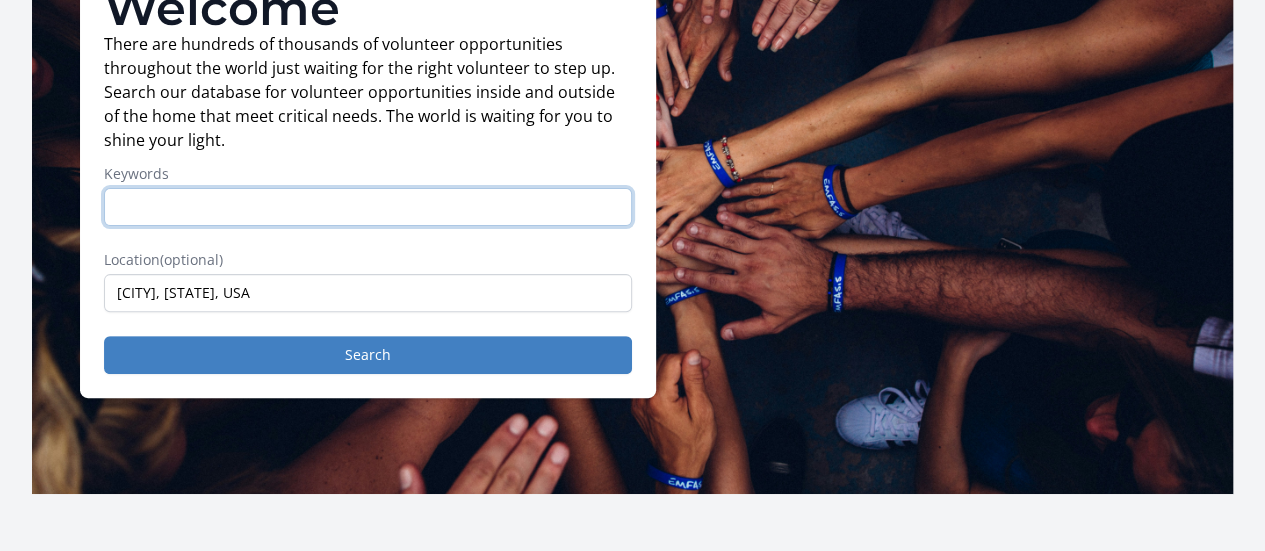 click on "Keywords" at bounding box center (368, 207) 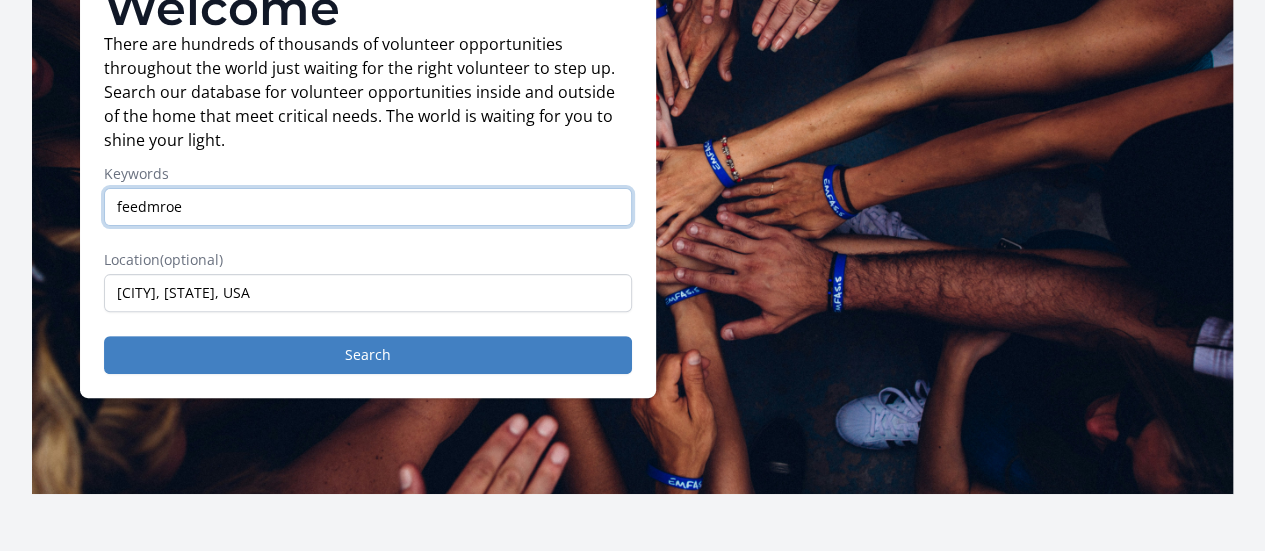 type on "feedmroe" 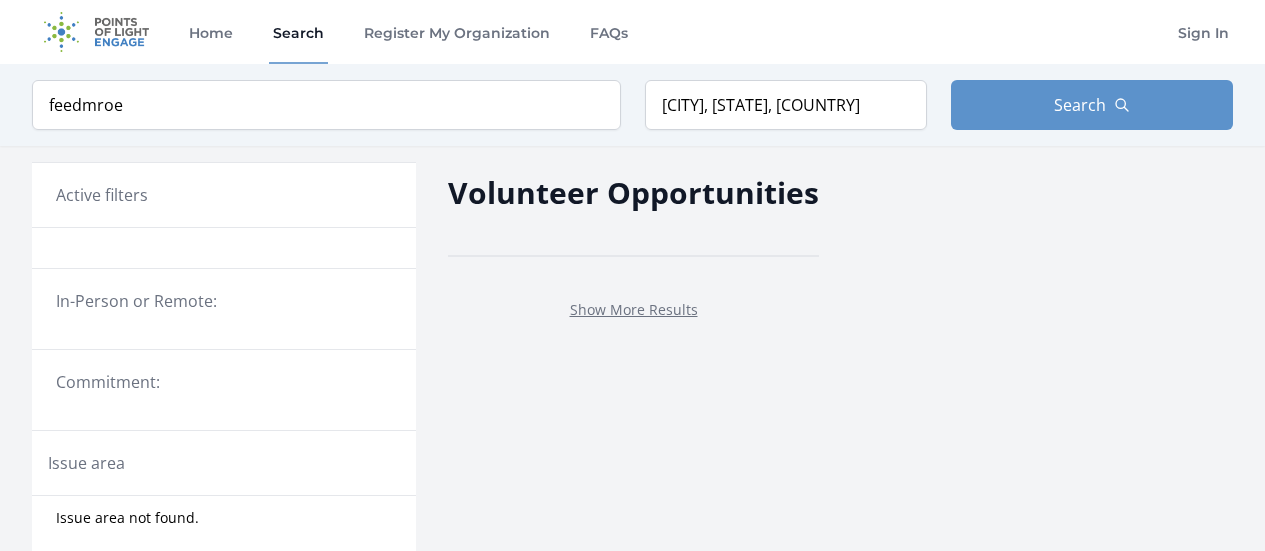 scroll, scrollTop: 0, scrollLeft: 0, axis: both 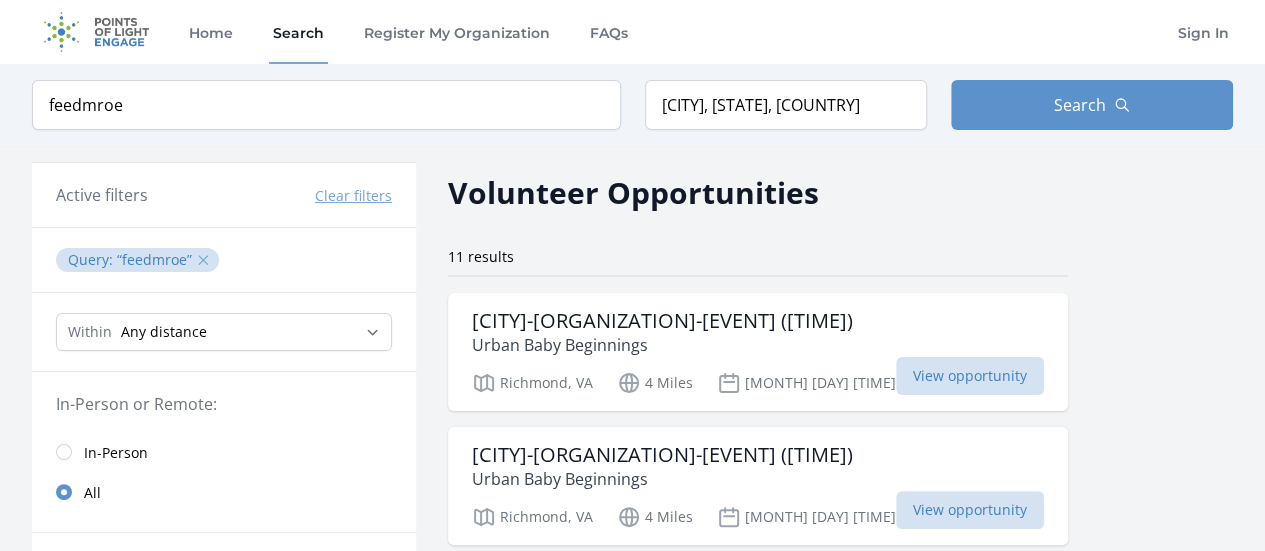 click on "✕" at bounding box center (203, 260) 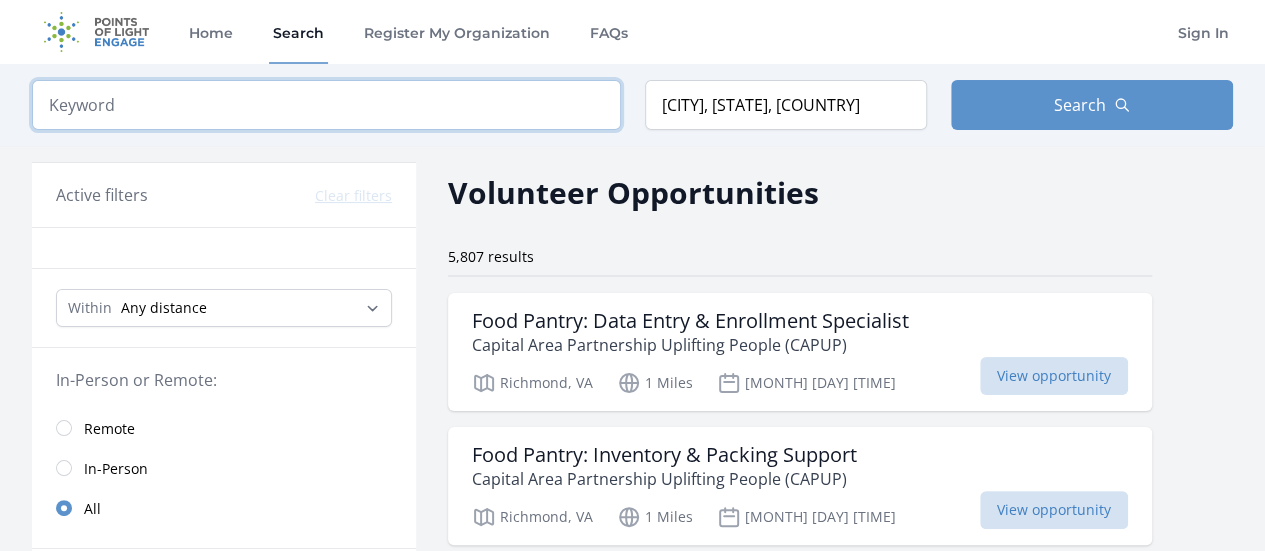 click at bounding box center (326, 105) 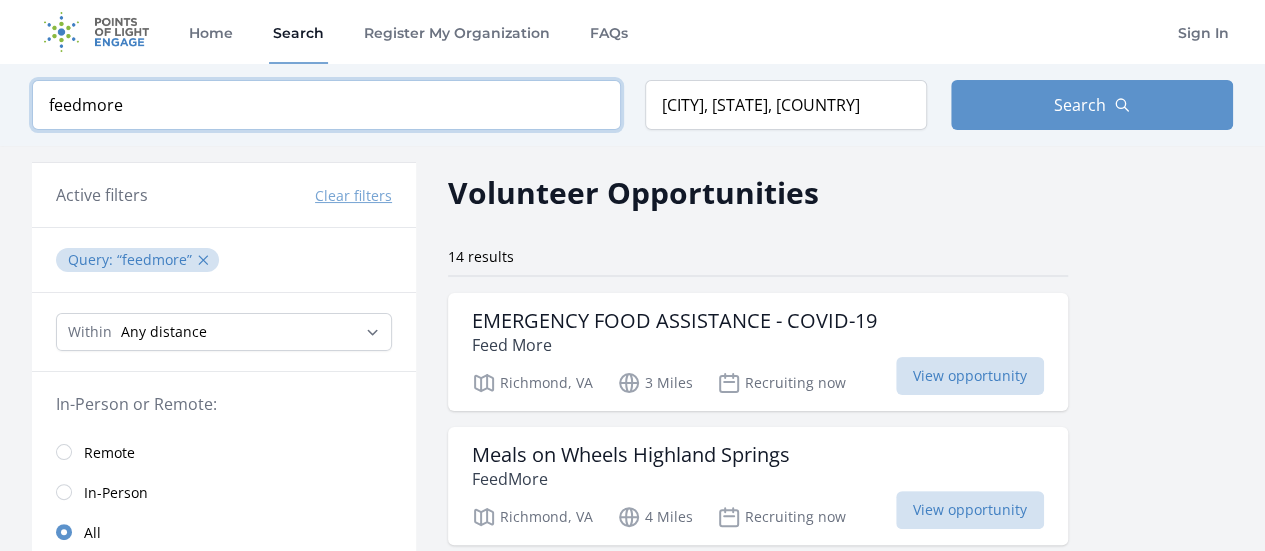 type on "feedmore" 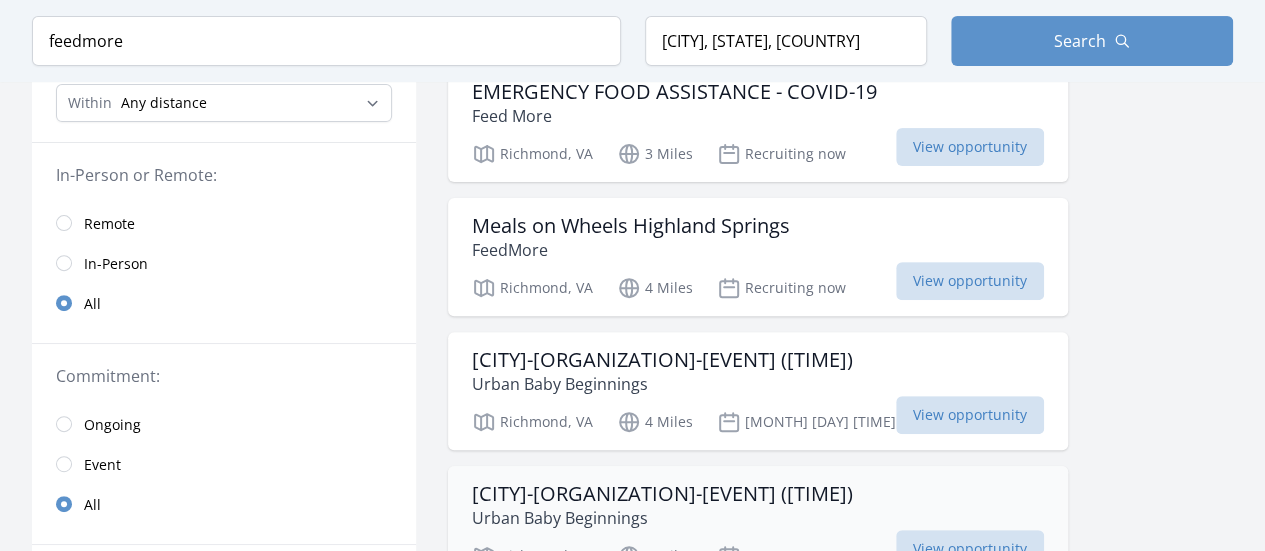 scroll, scrollTop: 200, scrollLeft: 0, axis: vertical 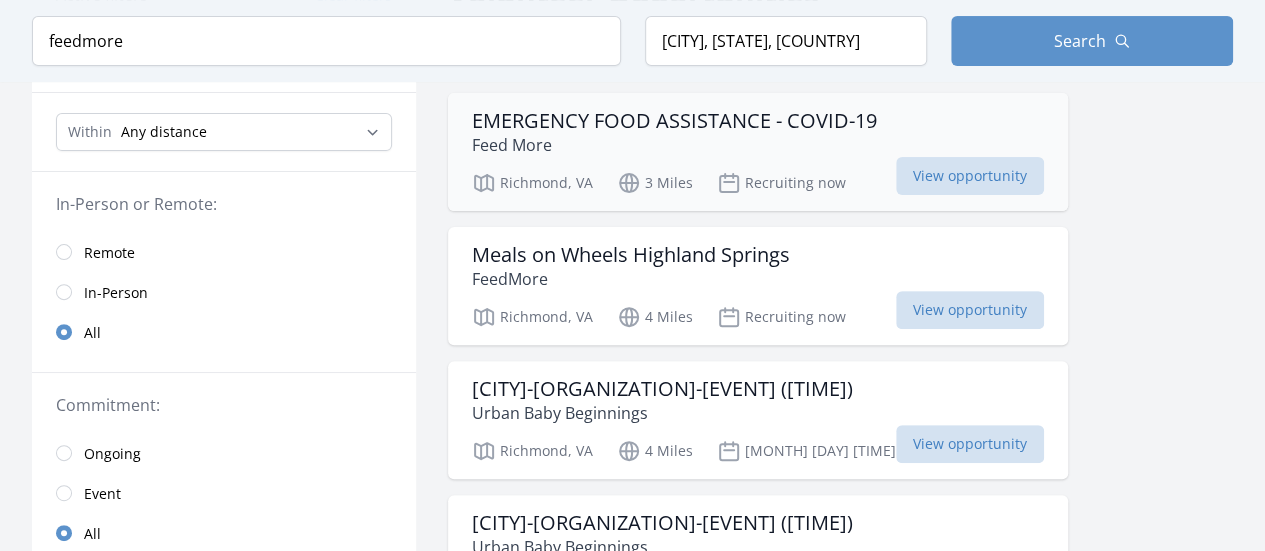 click on "EMERGENCY FOOD ASSISTANCE - COVID-19" at bounding box center (674, 121) 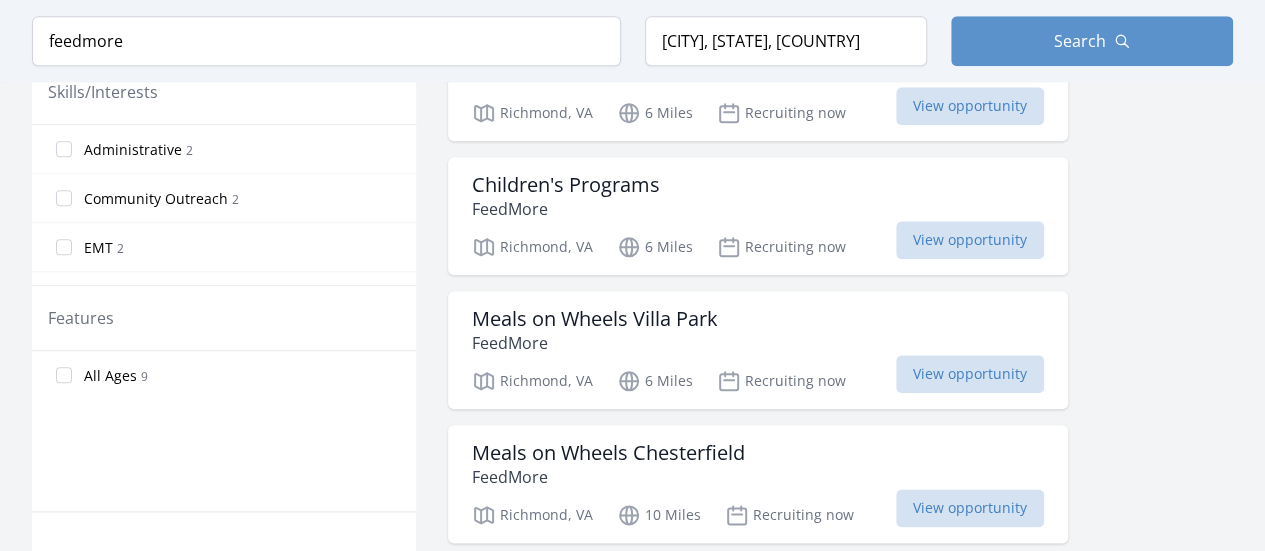 scroll, scrollTop: 900, scrollLeft: 0, axis: vertical 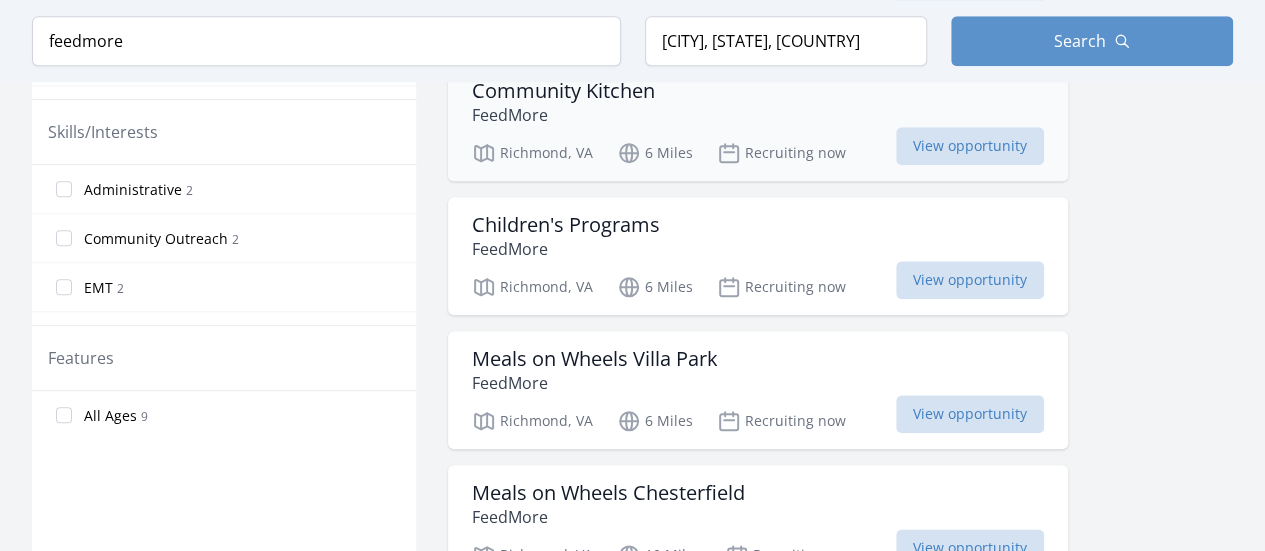 click on "Community Kitchen" at bounding box center [563, 91] 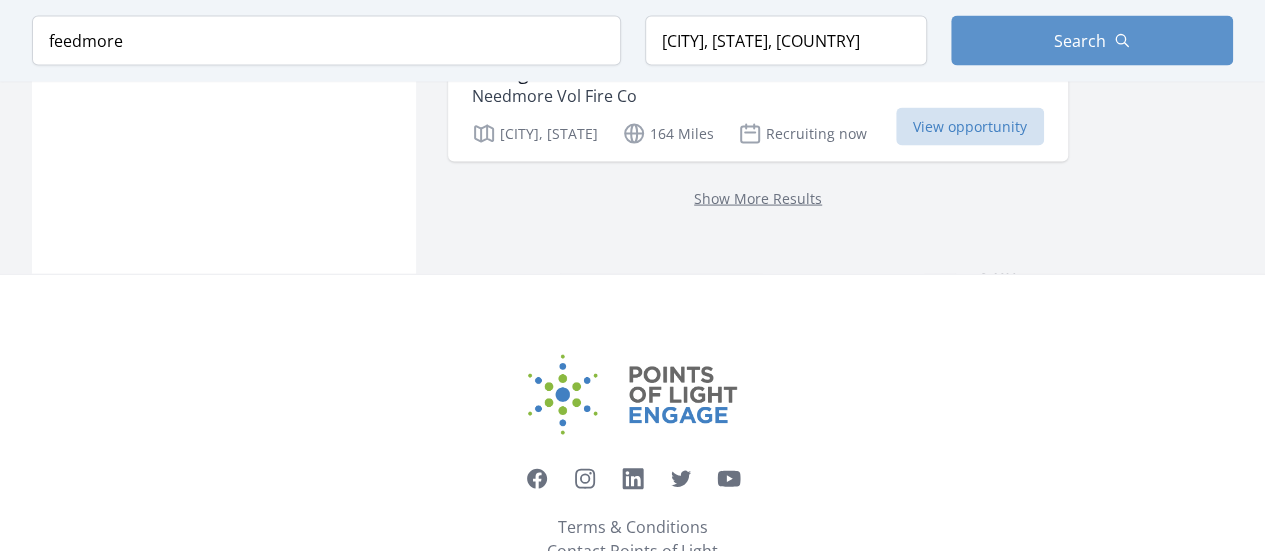 scroll, scrollTop: 2000, scrollLeft: 0, axis: vertical 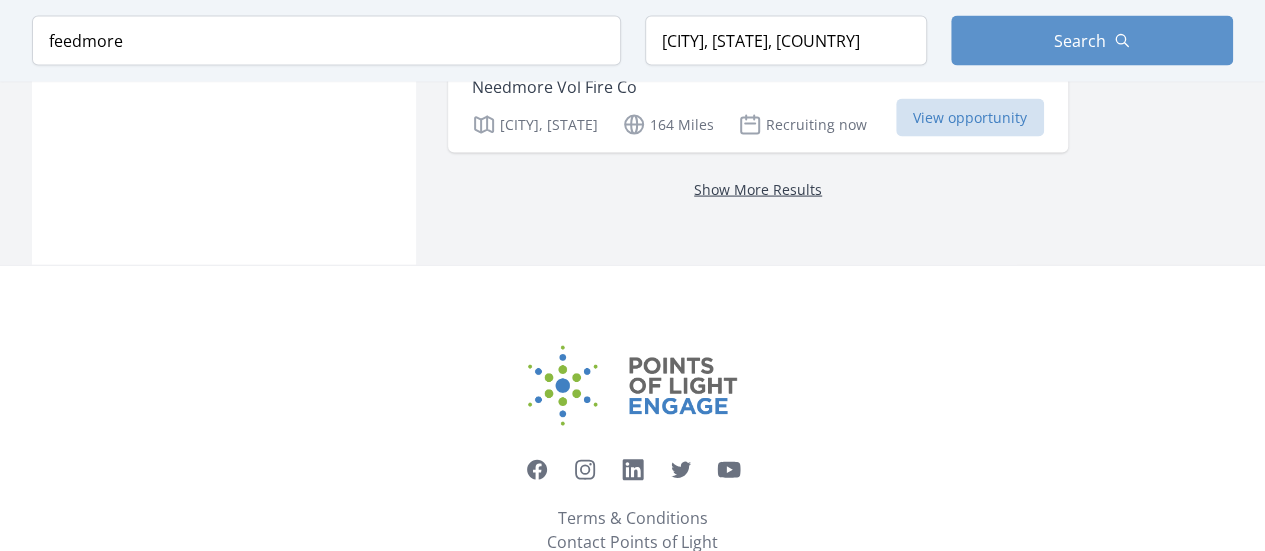 click on "Show More Results" at bounding box center (758, 189) 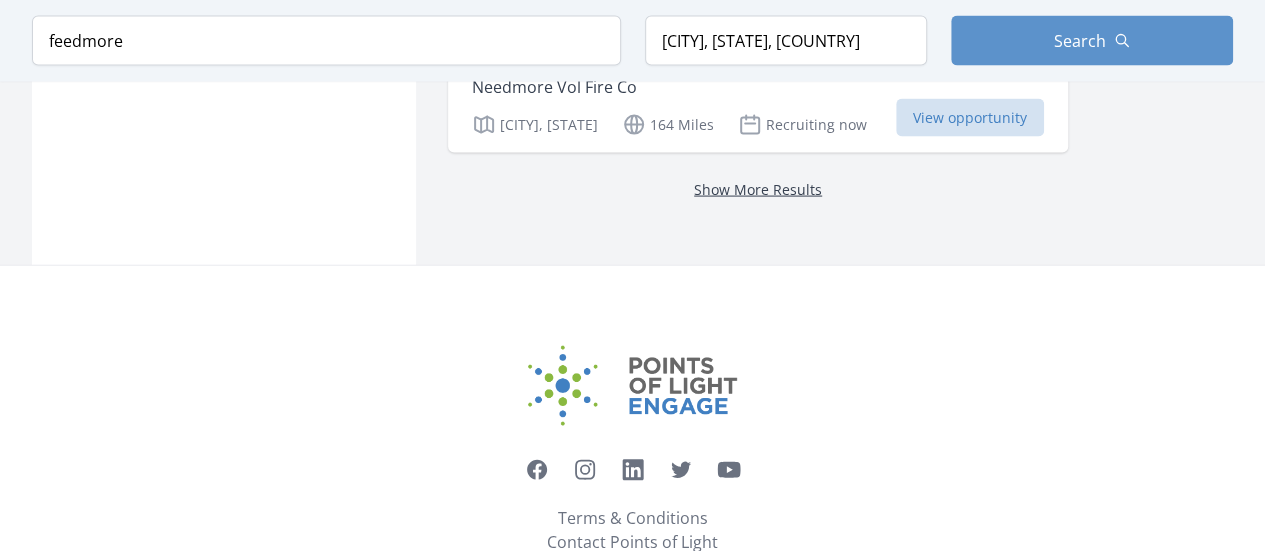 click on "Show More Results" at bounding box center [758, 189] 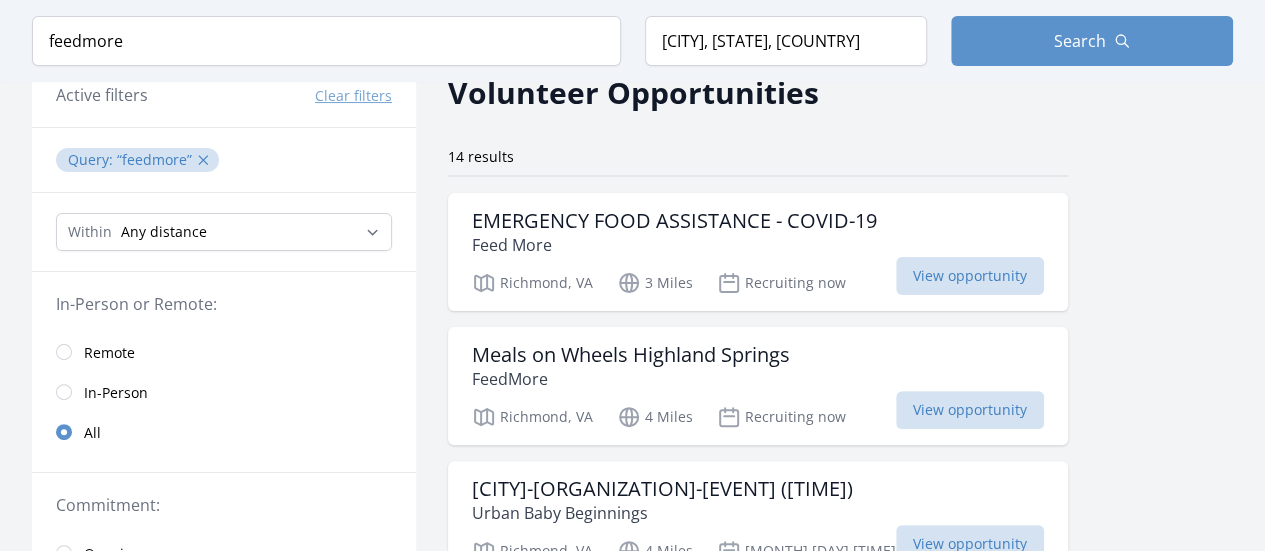 scroll, scrollTop: 100, scrollLeft: 0, axis: vertical 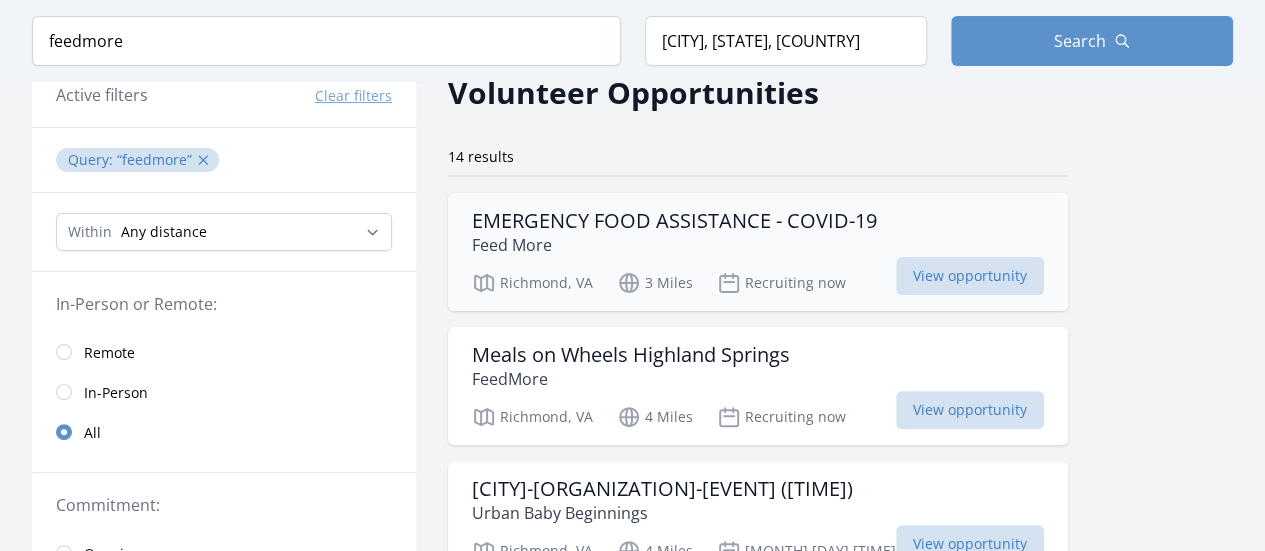 click on "EMERGENCY FOOD ASSISTANCE - COVID-19" at bounding box center (674, 221) 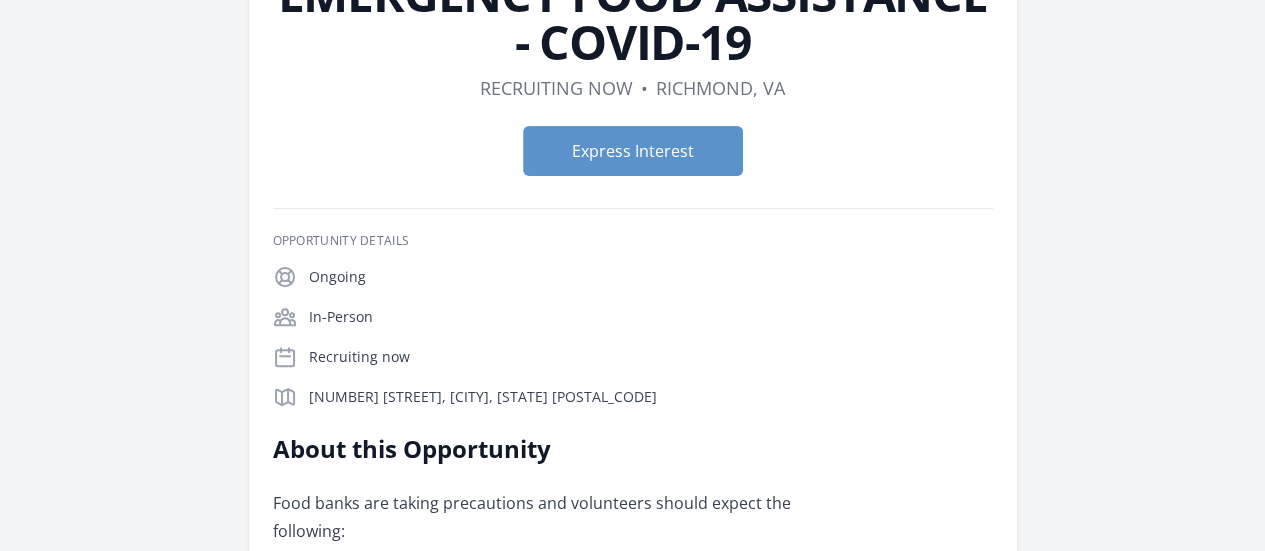 scroll, scrollTop: 0, scrollLeft: 0, axis: both 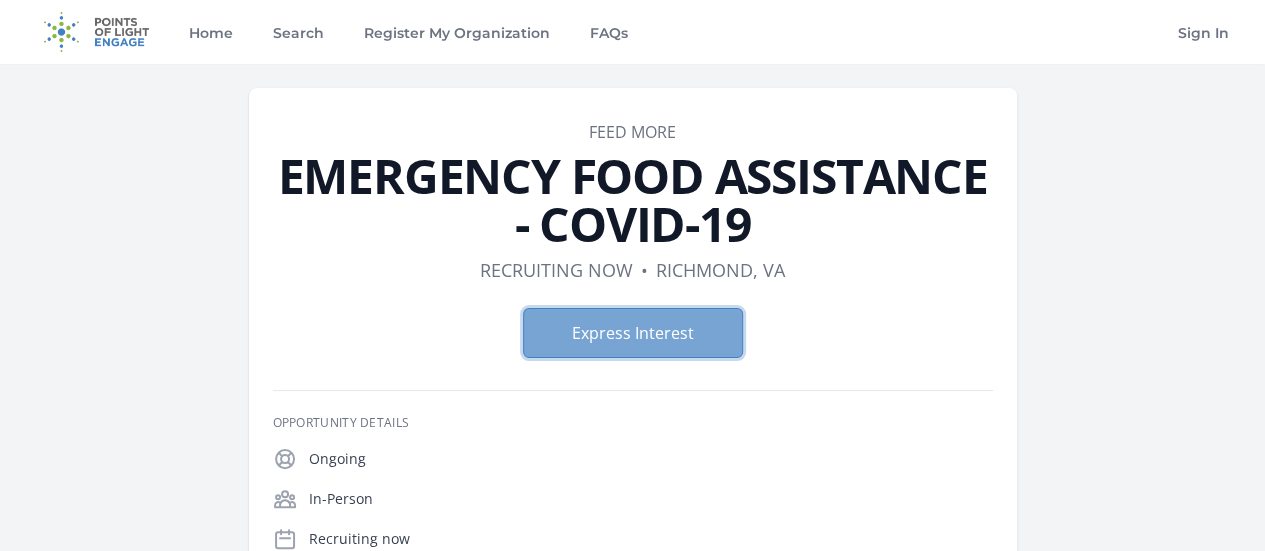 click on "Express Interest" at bounding box center (633, 333) 